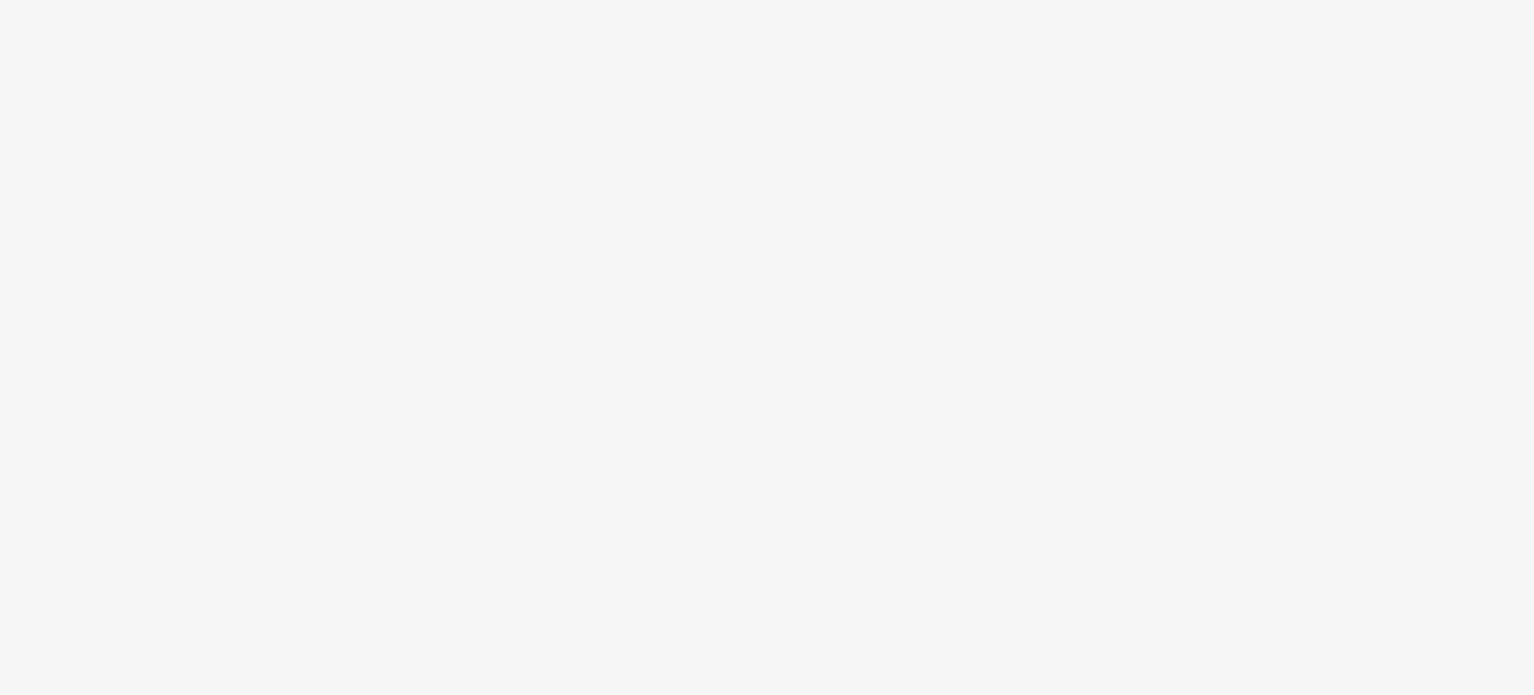 scroll, scrollTop: 0, scrollLeft: 0, axis: both 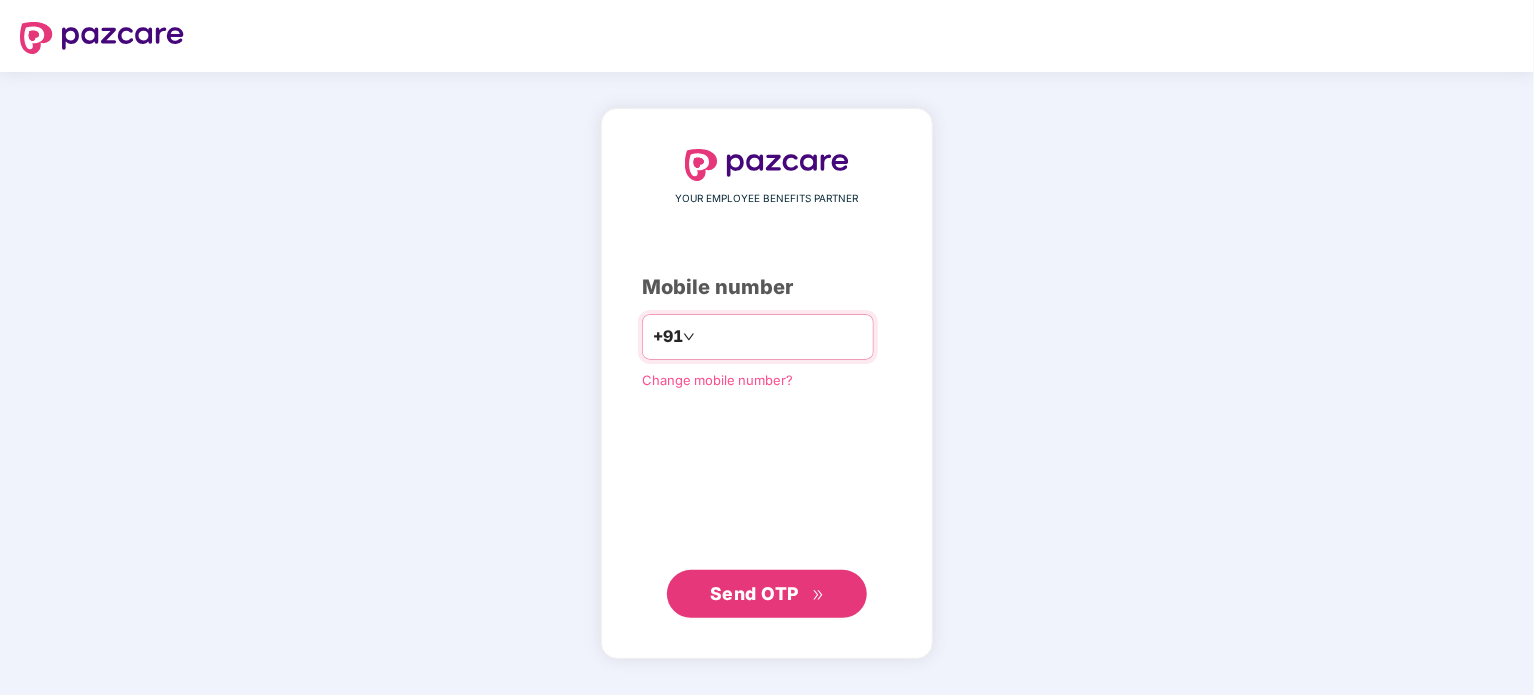 click at bounding box center [781, 337] 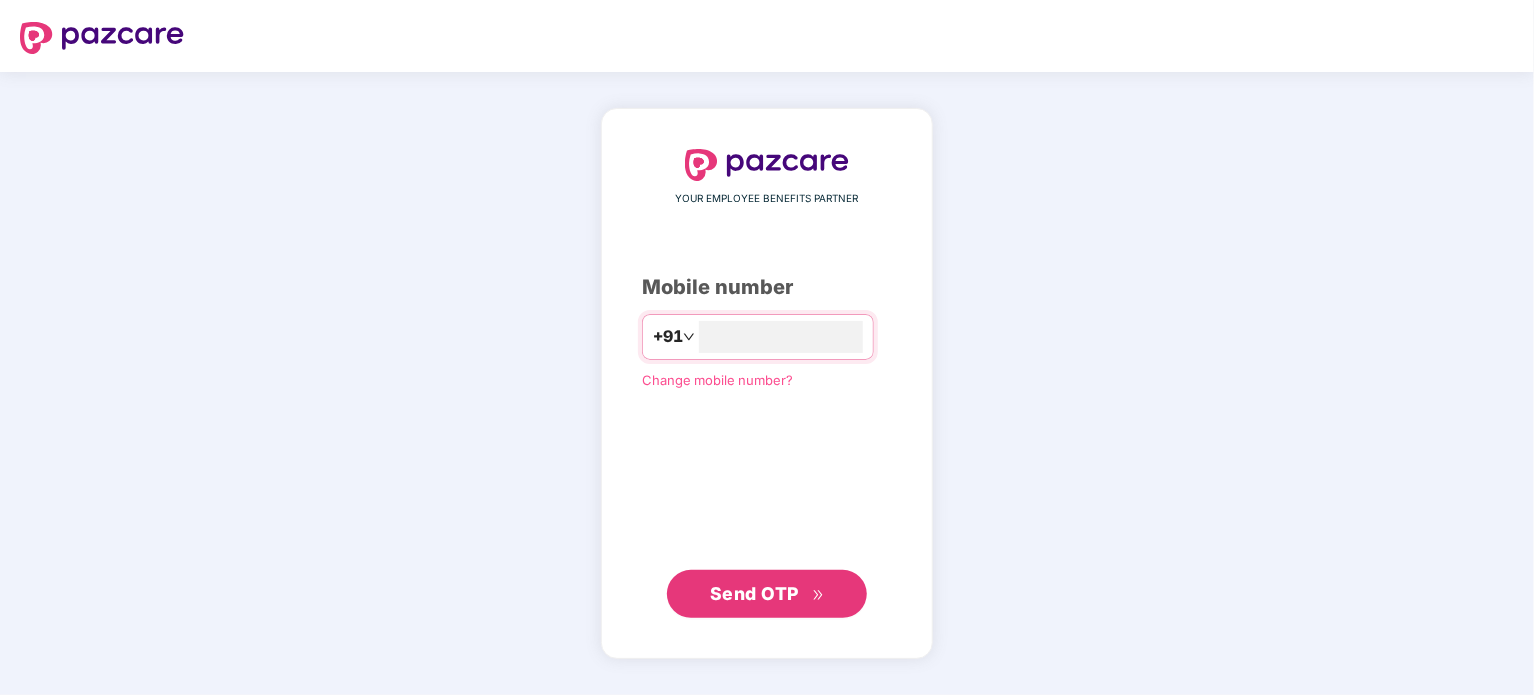 type on "**********" 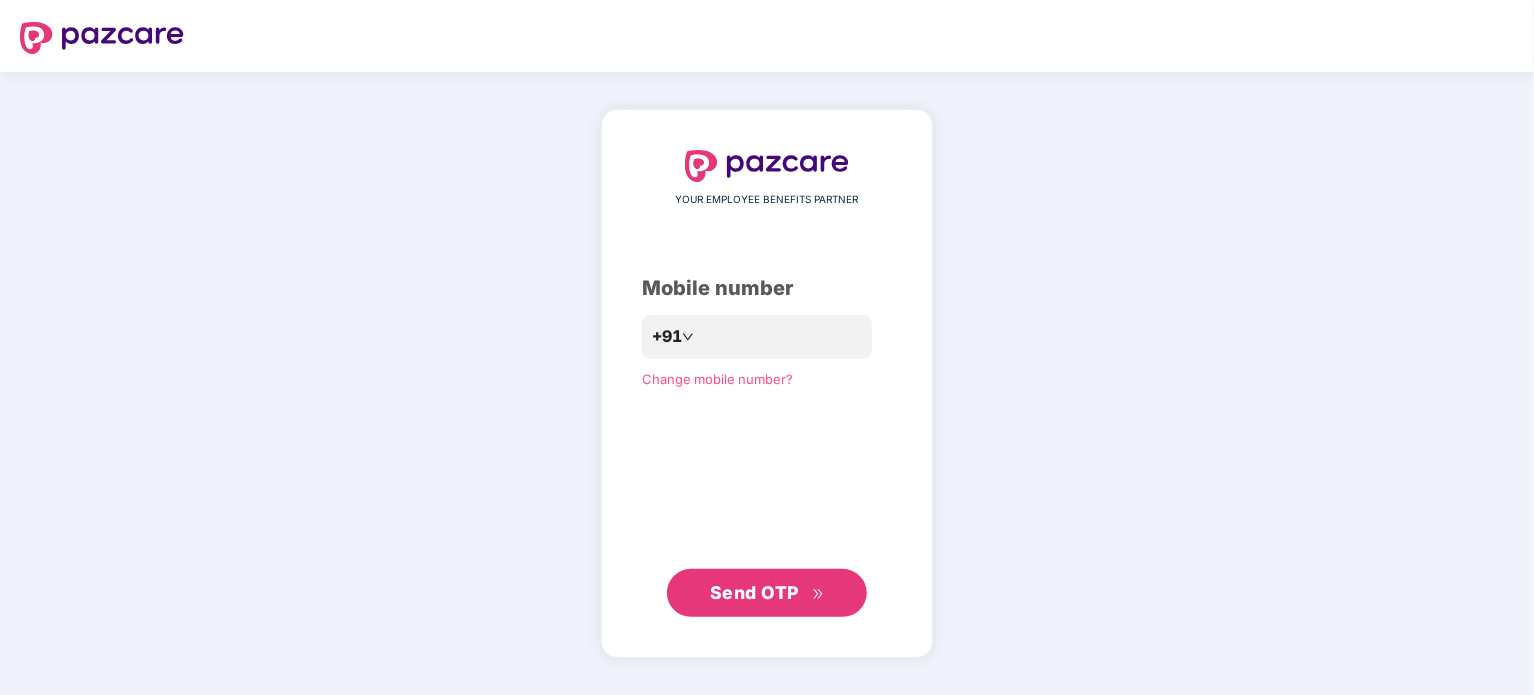 click 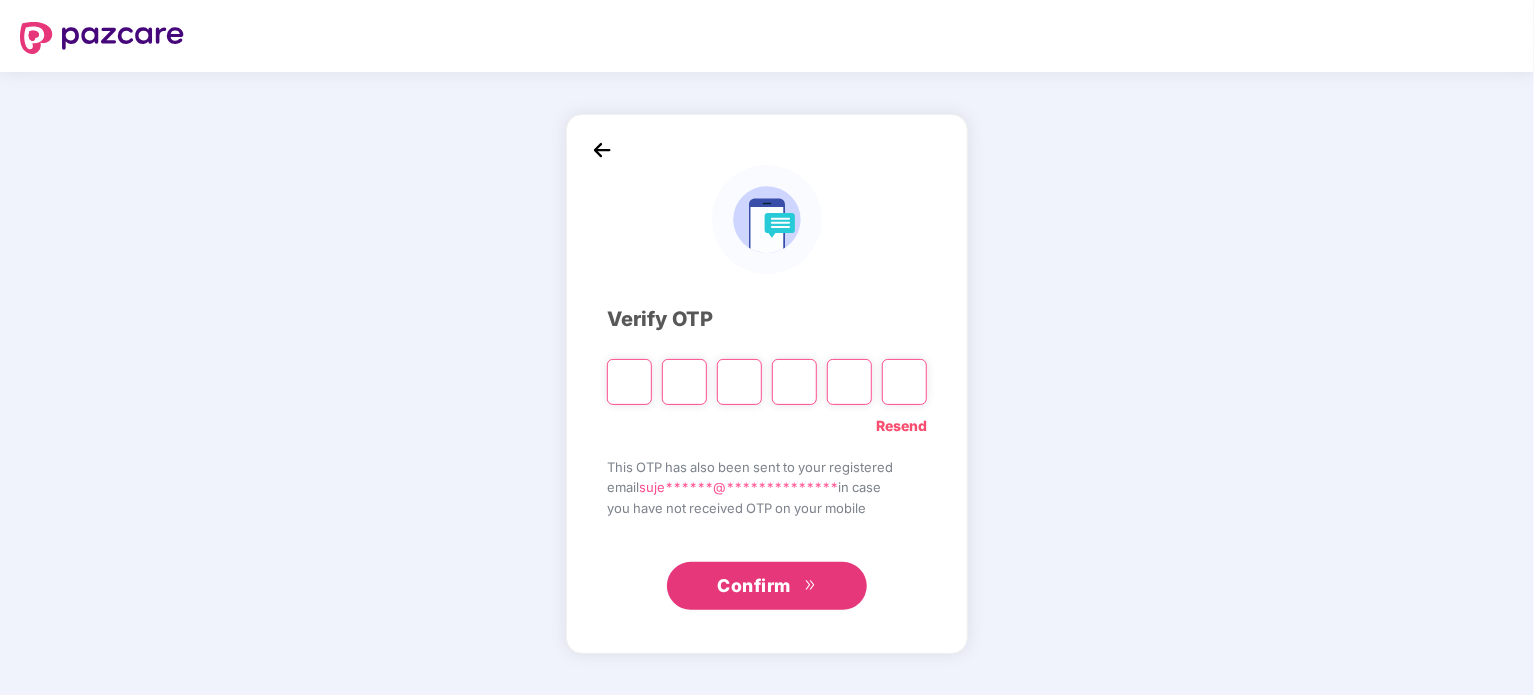 type on "*" 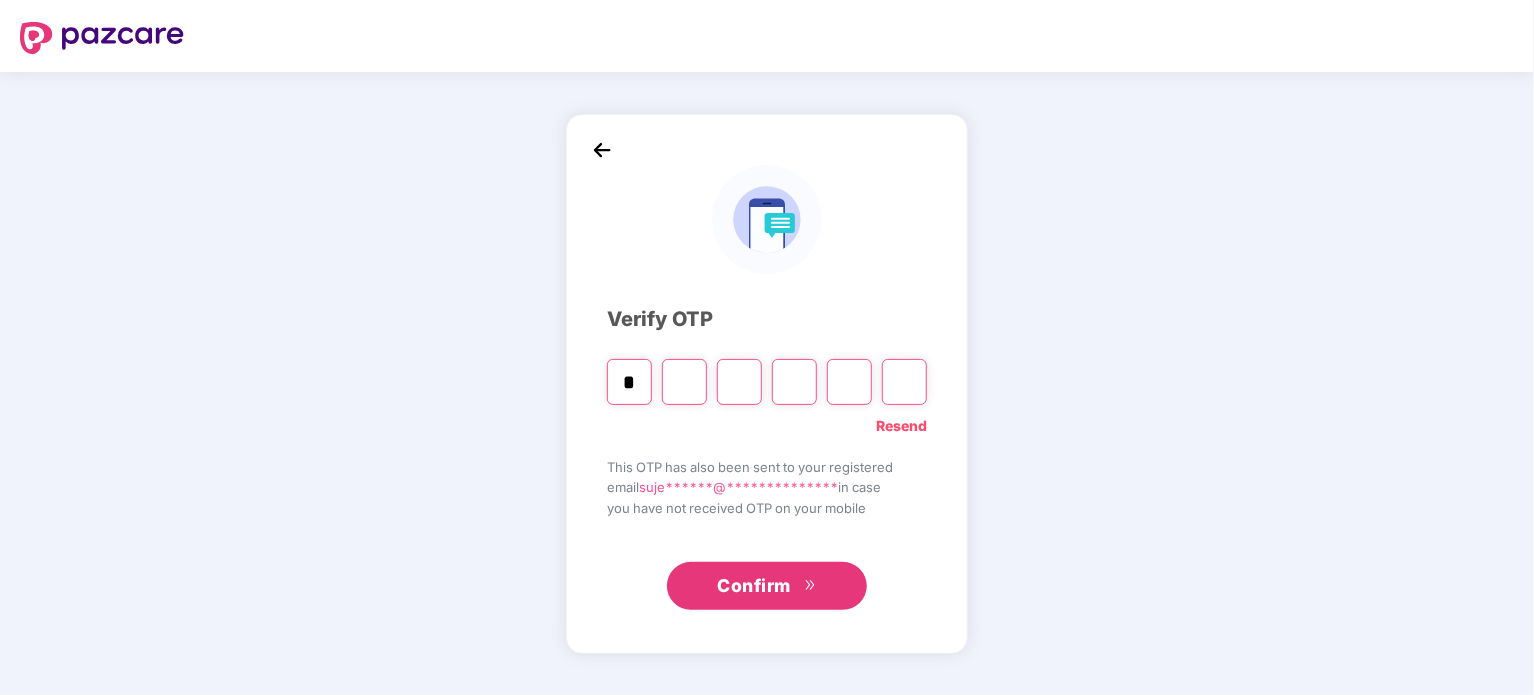 type on "*" 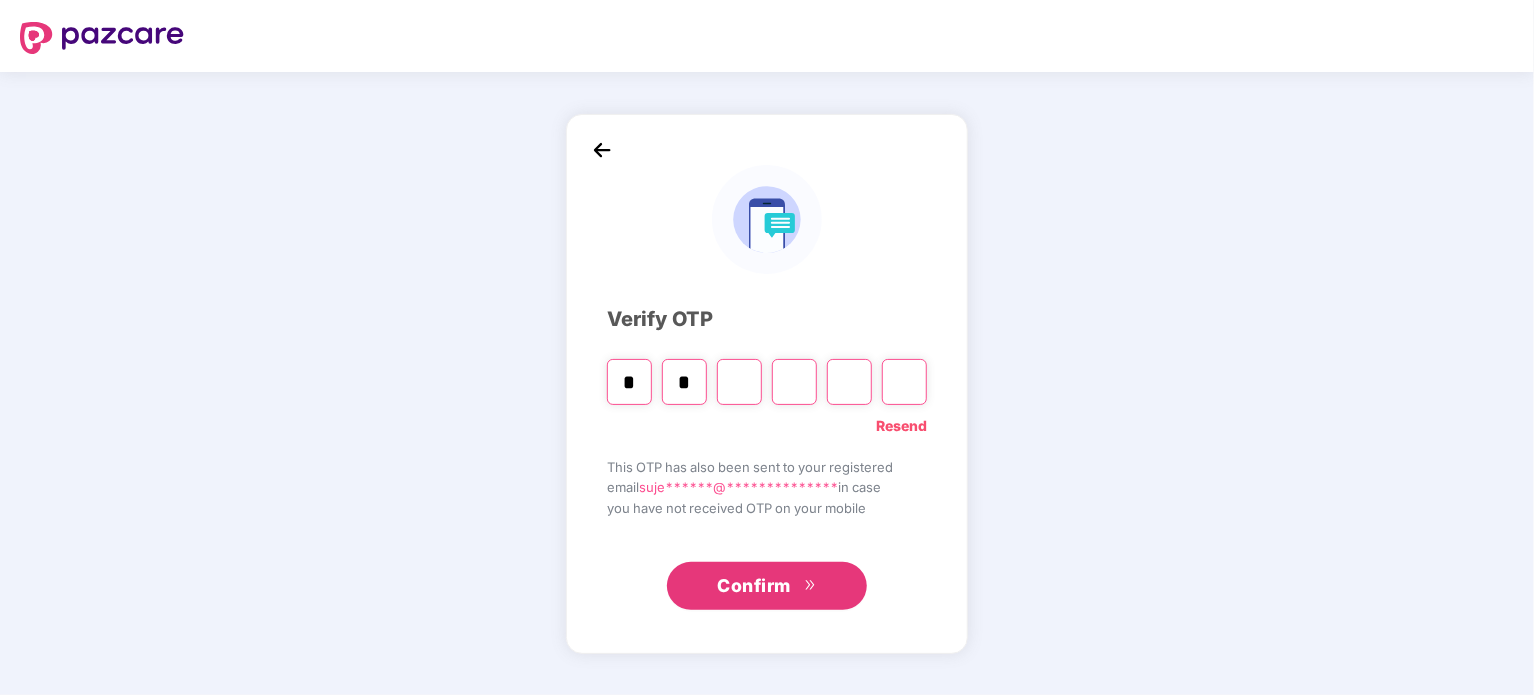 type on "*" 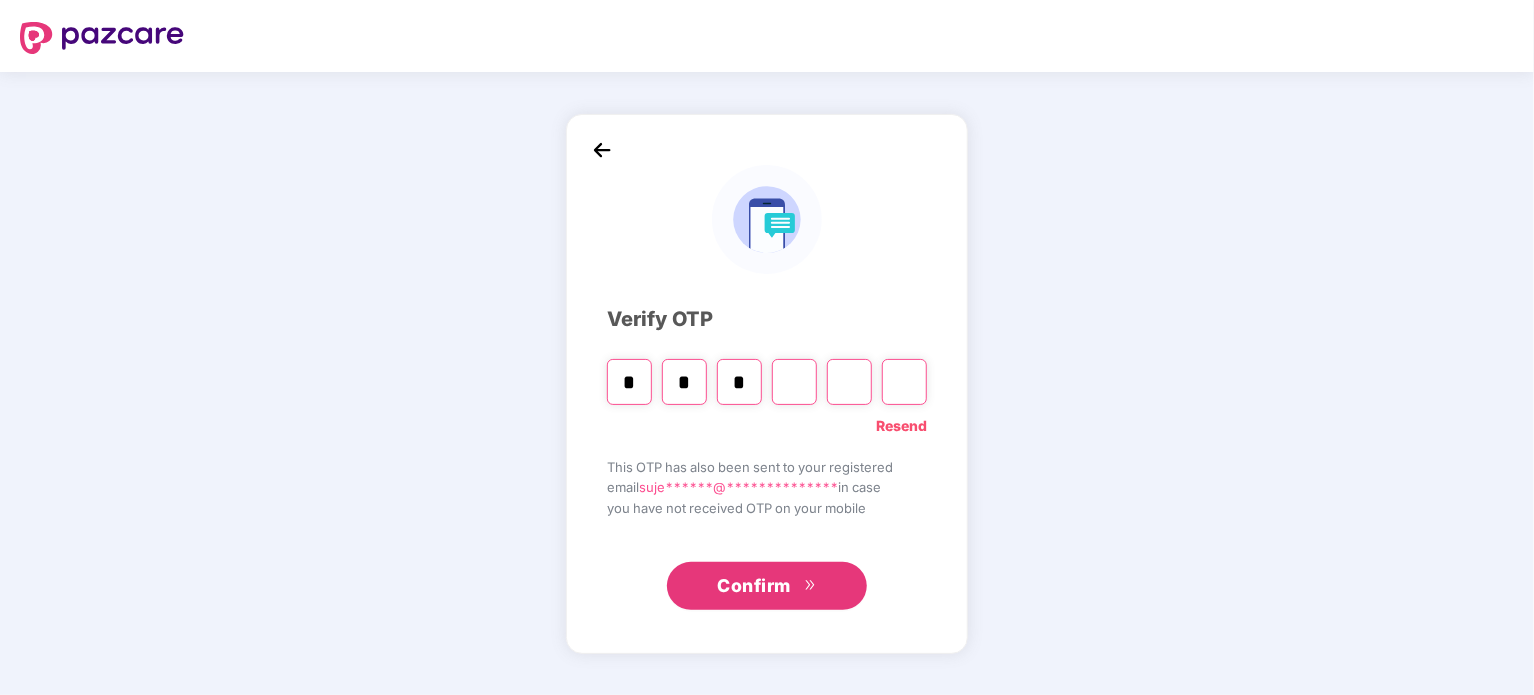 type on "*" 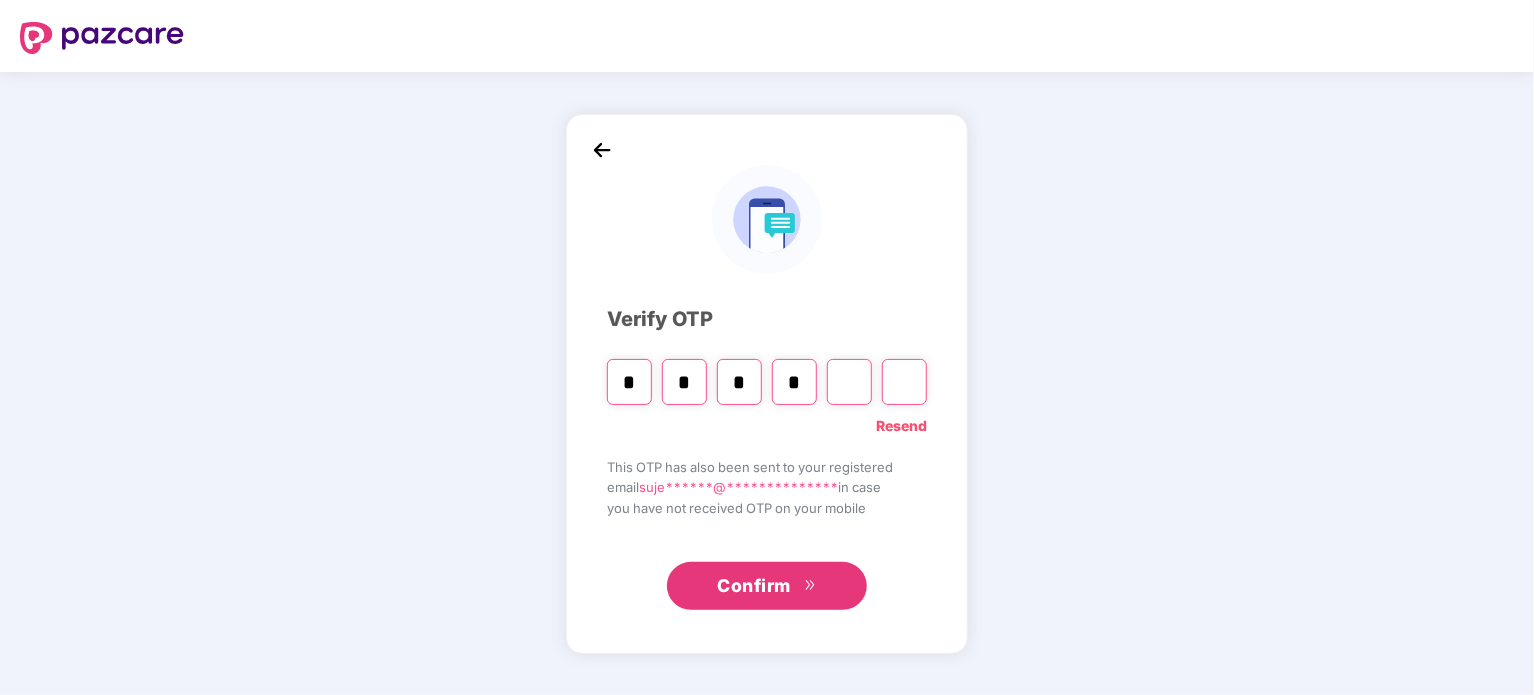 type on "*" 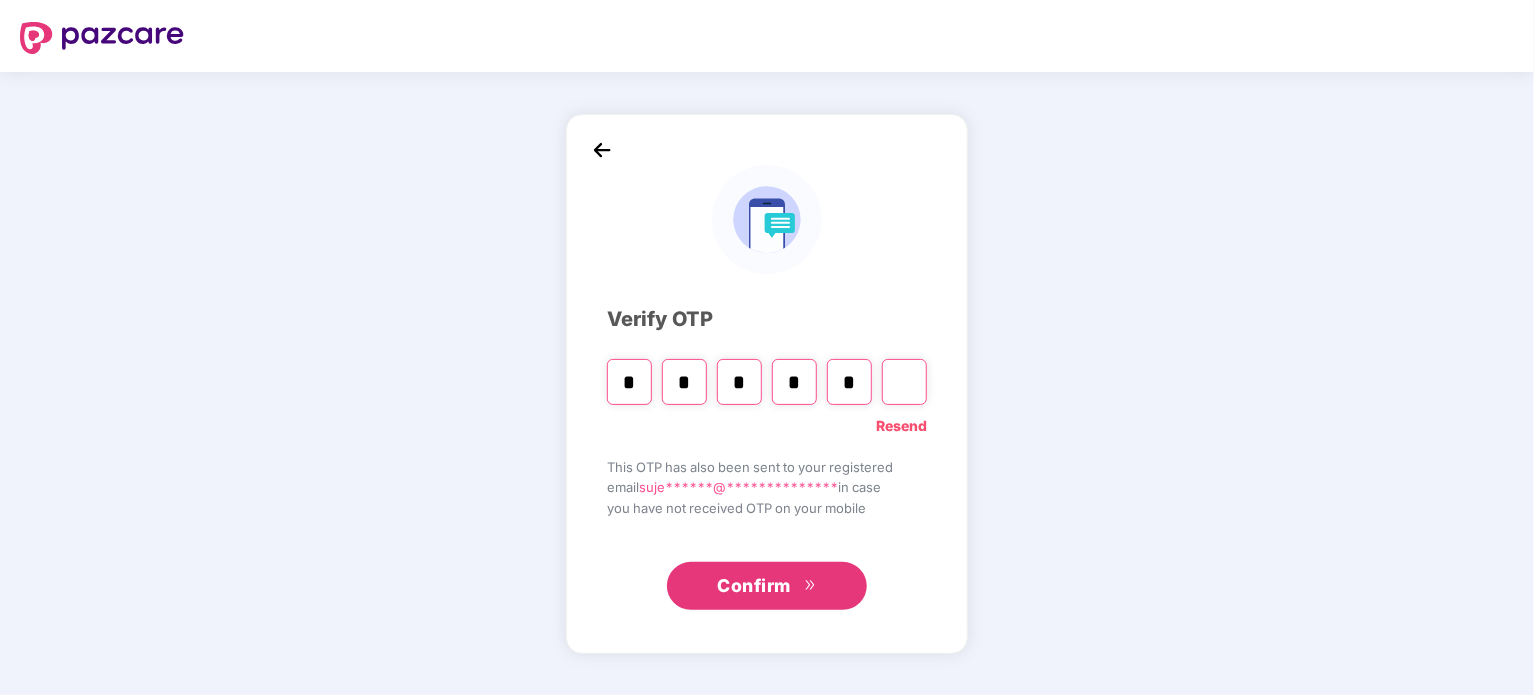 type on "*" 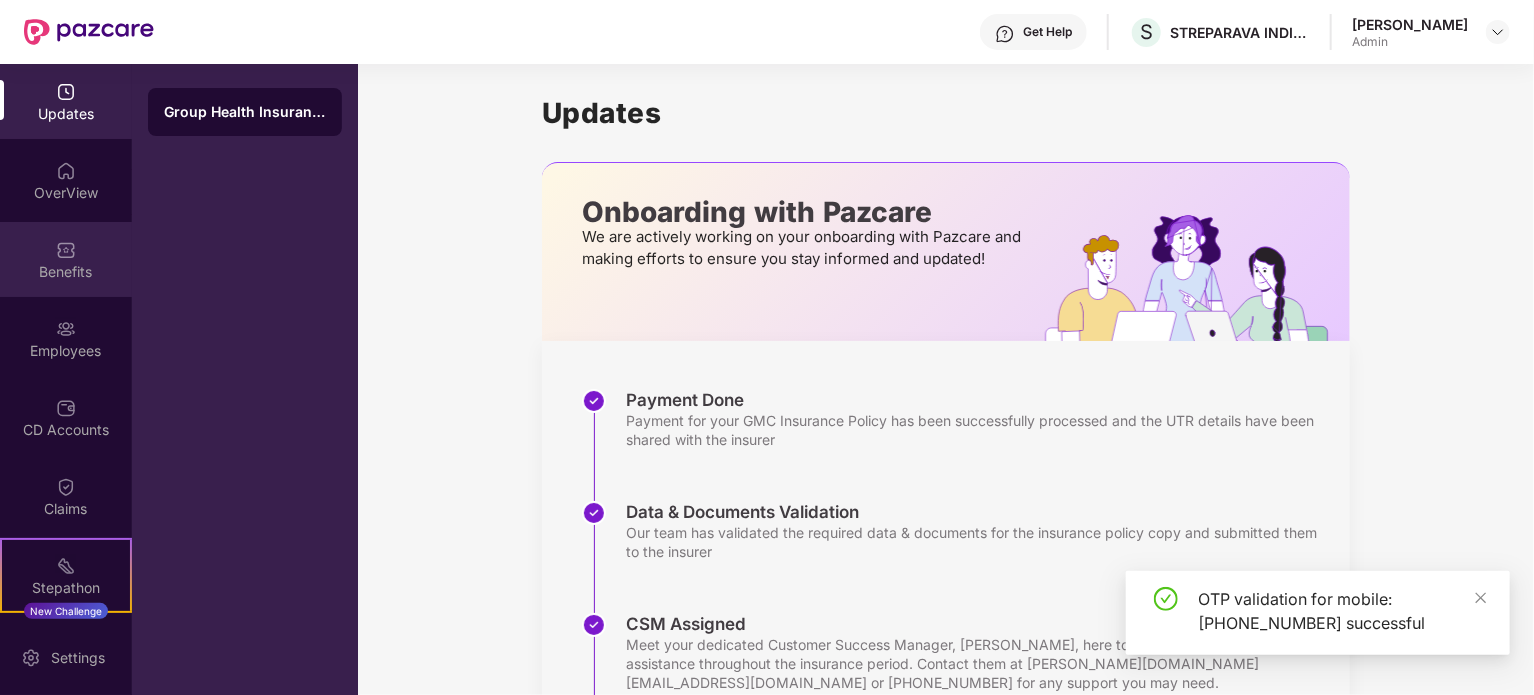 click at bounding box center (66, 250) 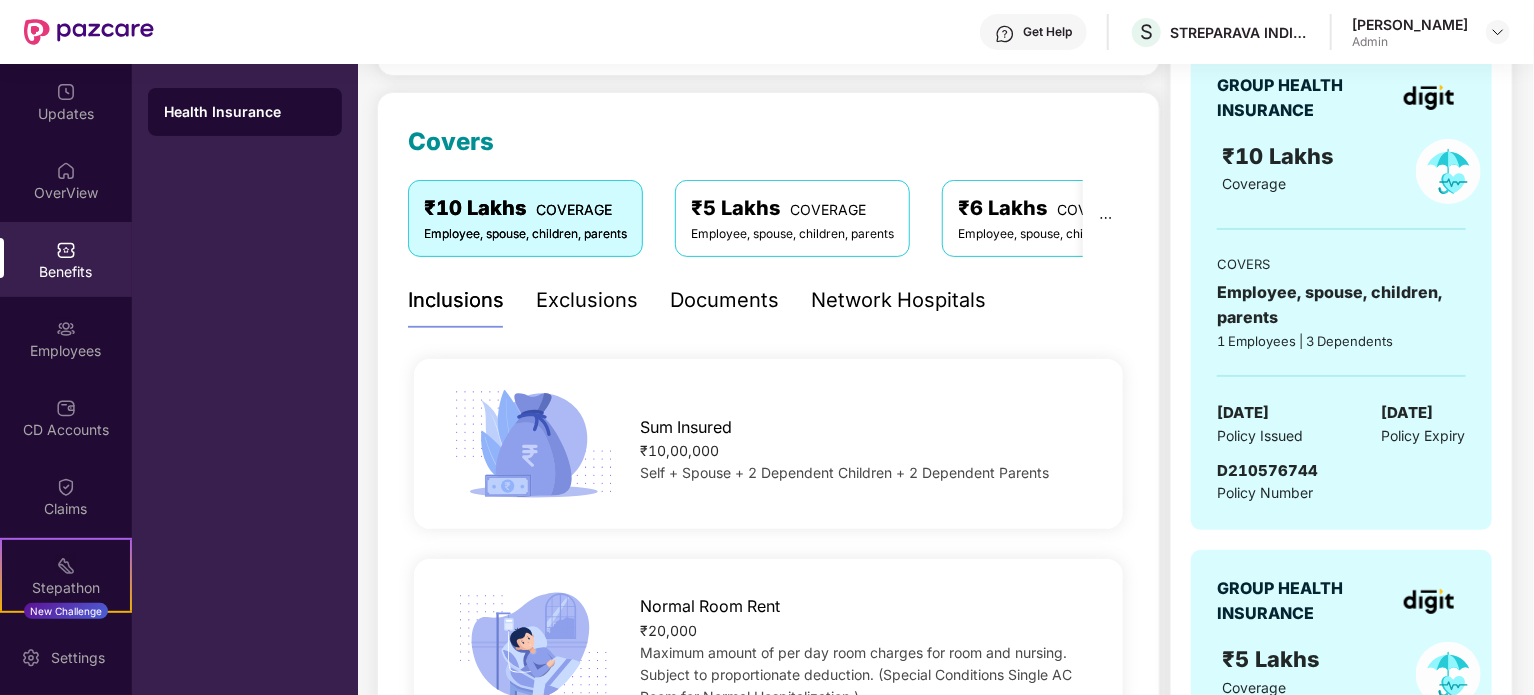 scroll, scrollTop: 221, scrollLeft: 0, axis: vertical 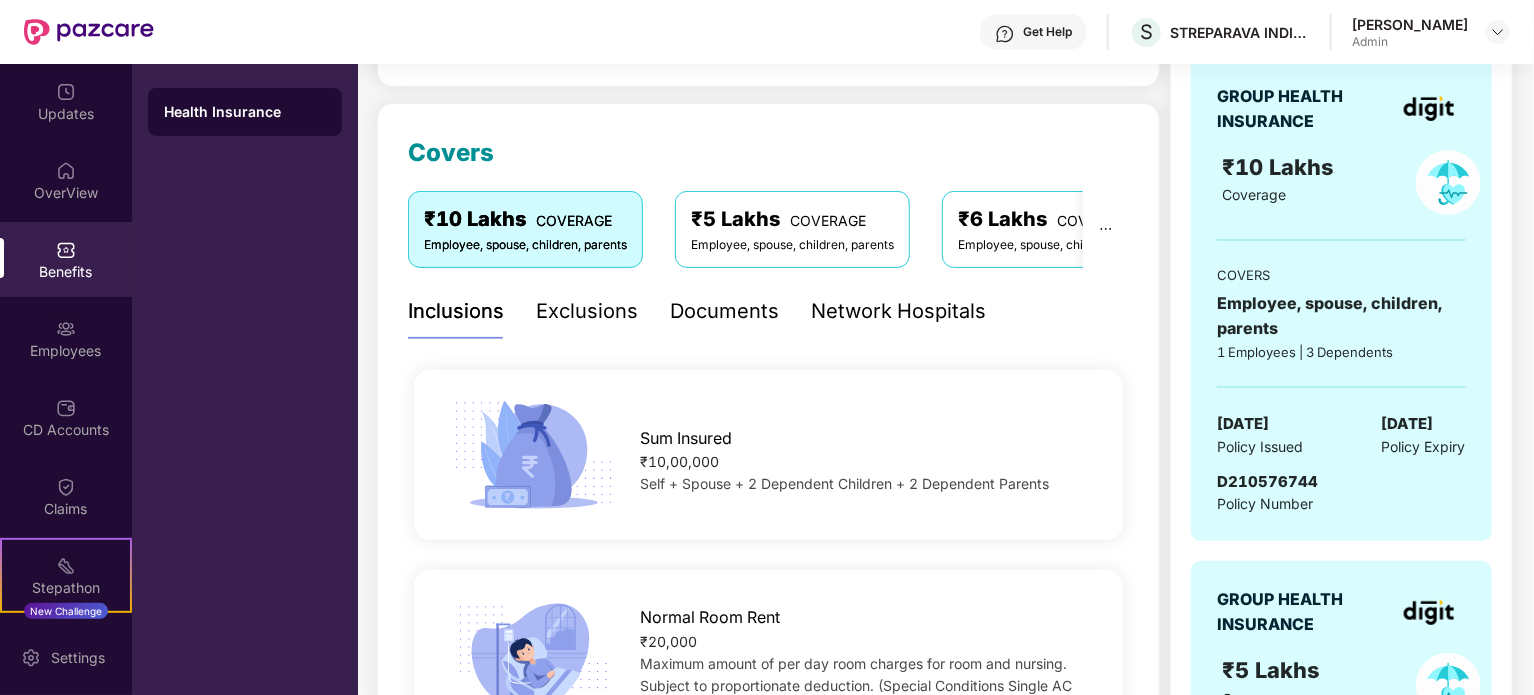click on "Inclusions Exclusions Documents Network Hospitals" at bounding box center (768, 311) 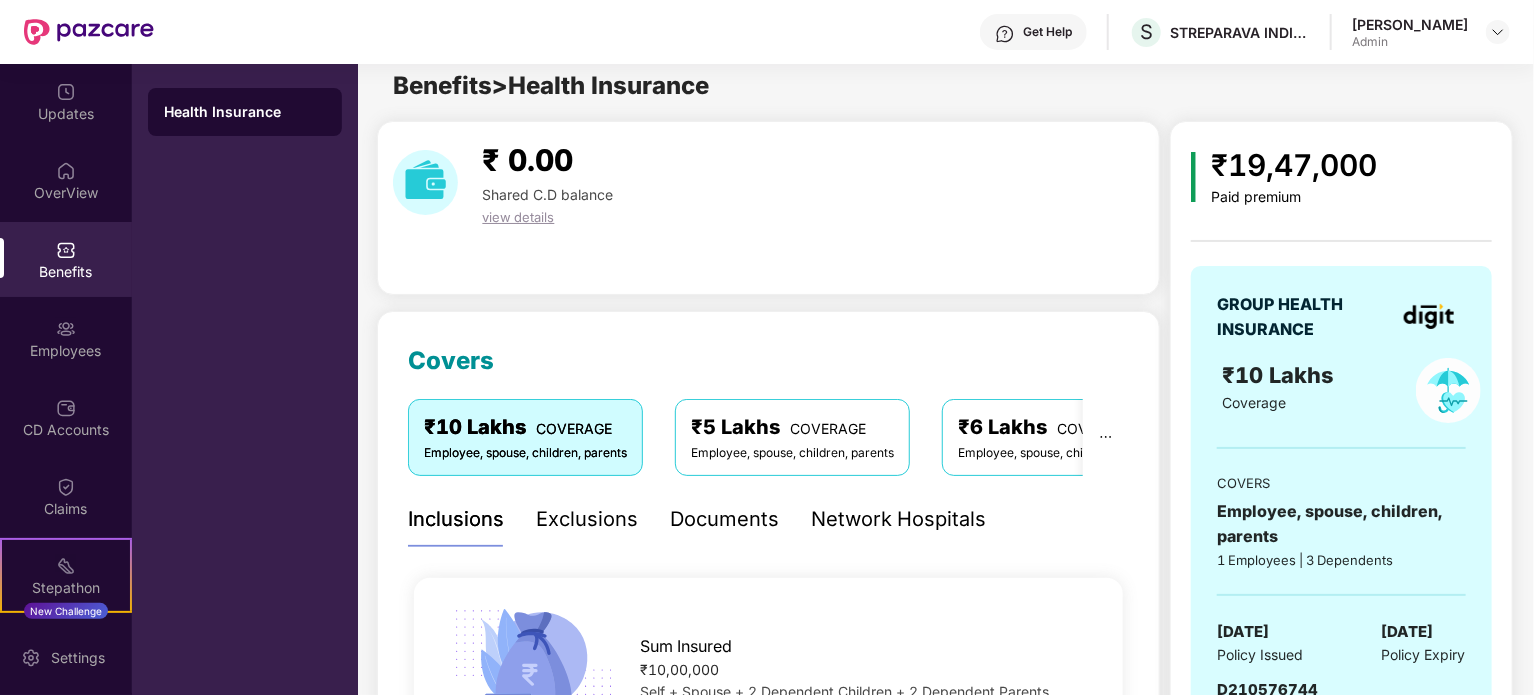 scroll, scrollTop: 0, scrollLeft: 0, axis: both 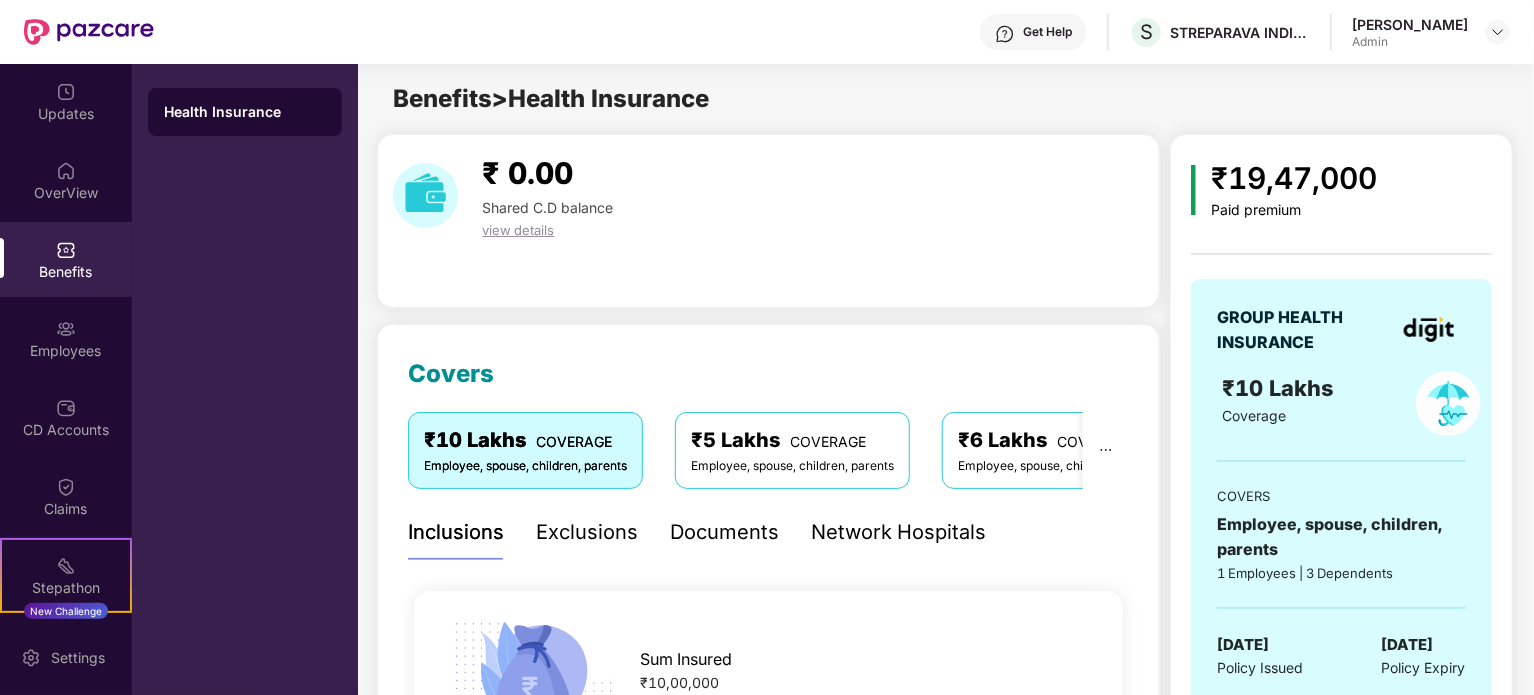 click on "₹6 Lakhs COVERAGE" at bounding box center (1059, 440) 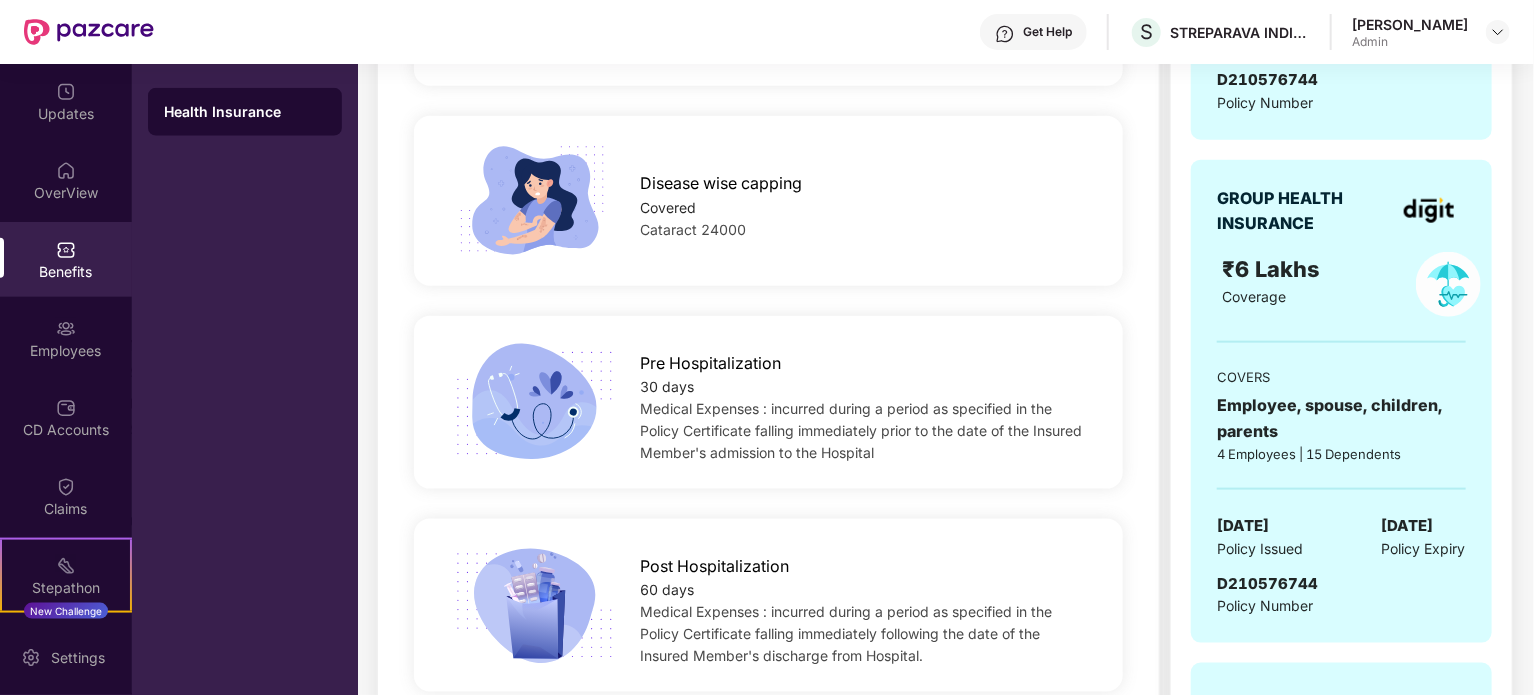 scroll, scrollTop: 1160, scrollLeft: 0, axis: vertical 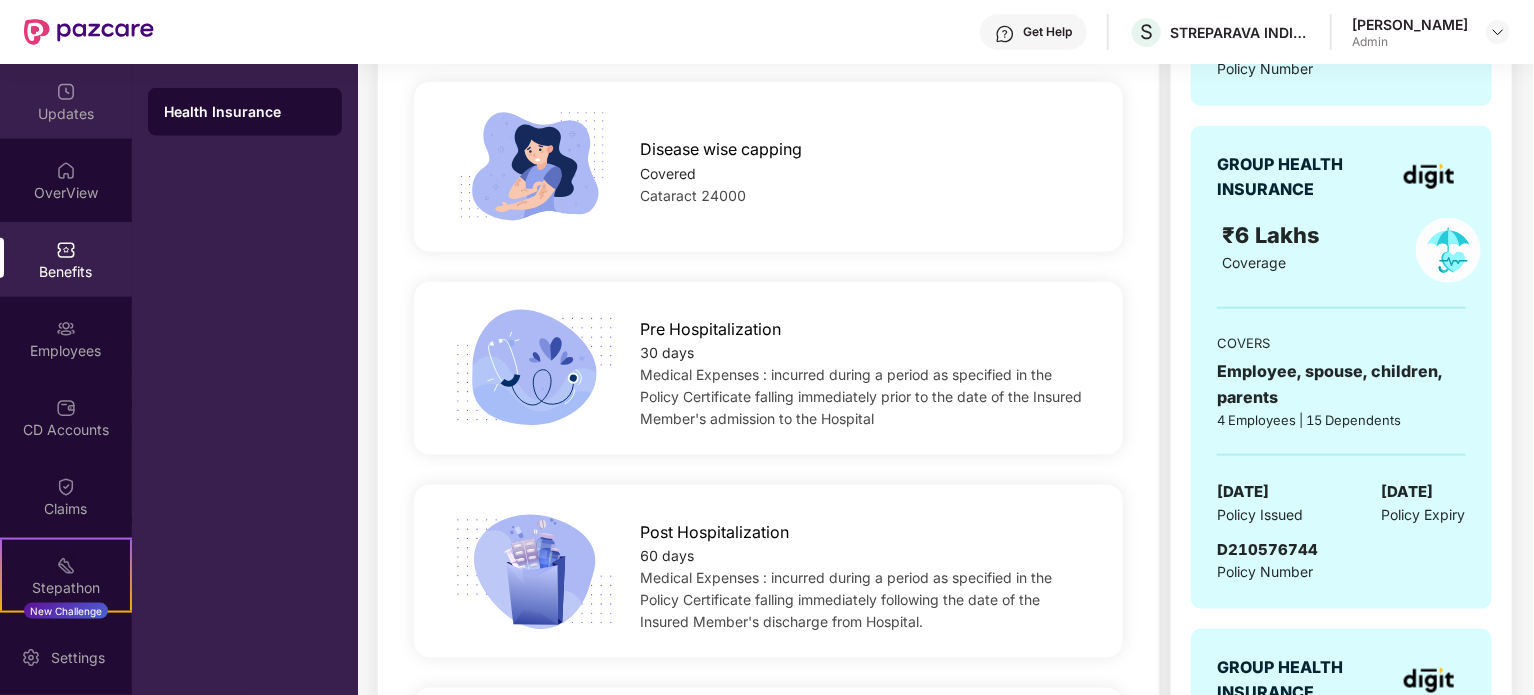 click on "Updates" at bounding box center (66, 114) 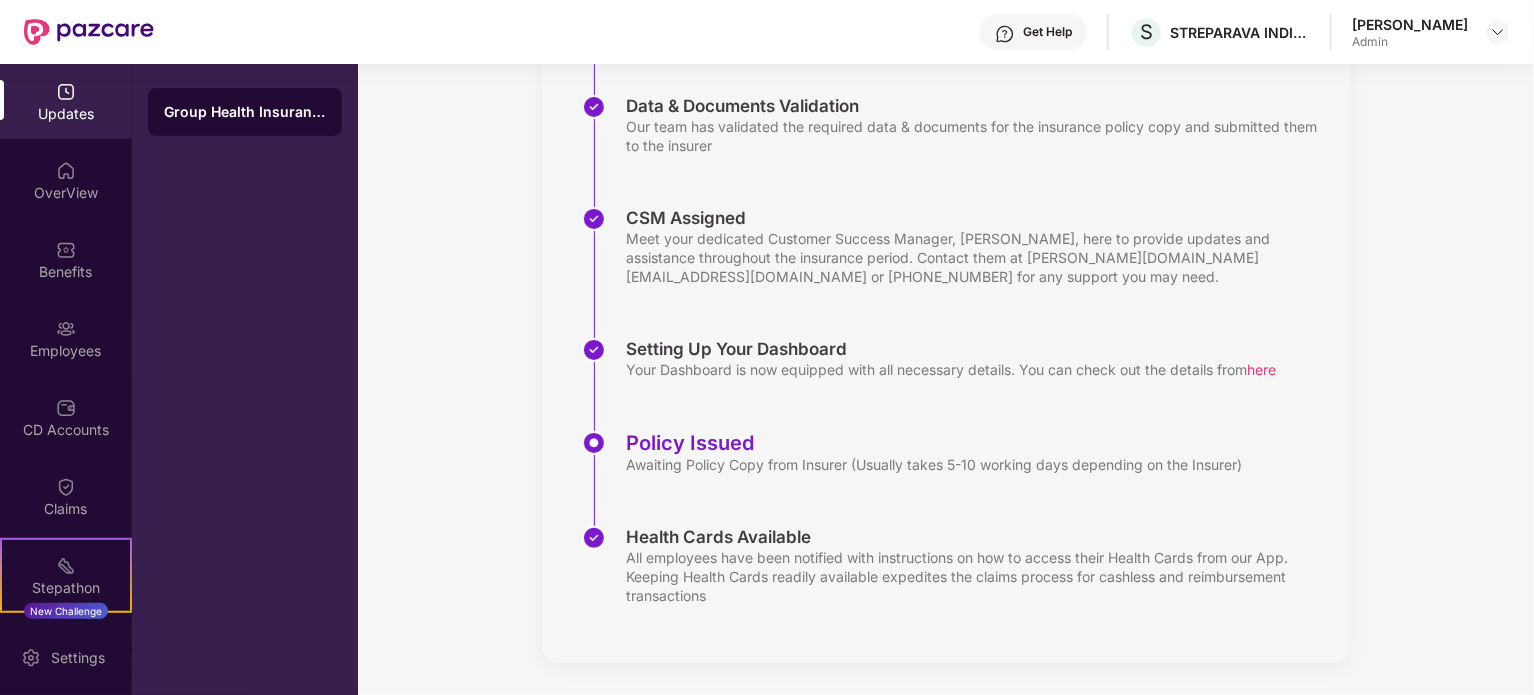 scroll, scrollTop: 405, scrollLeft: 0, axis: vertical 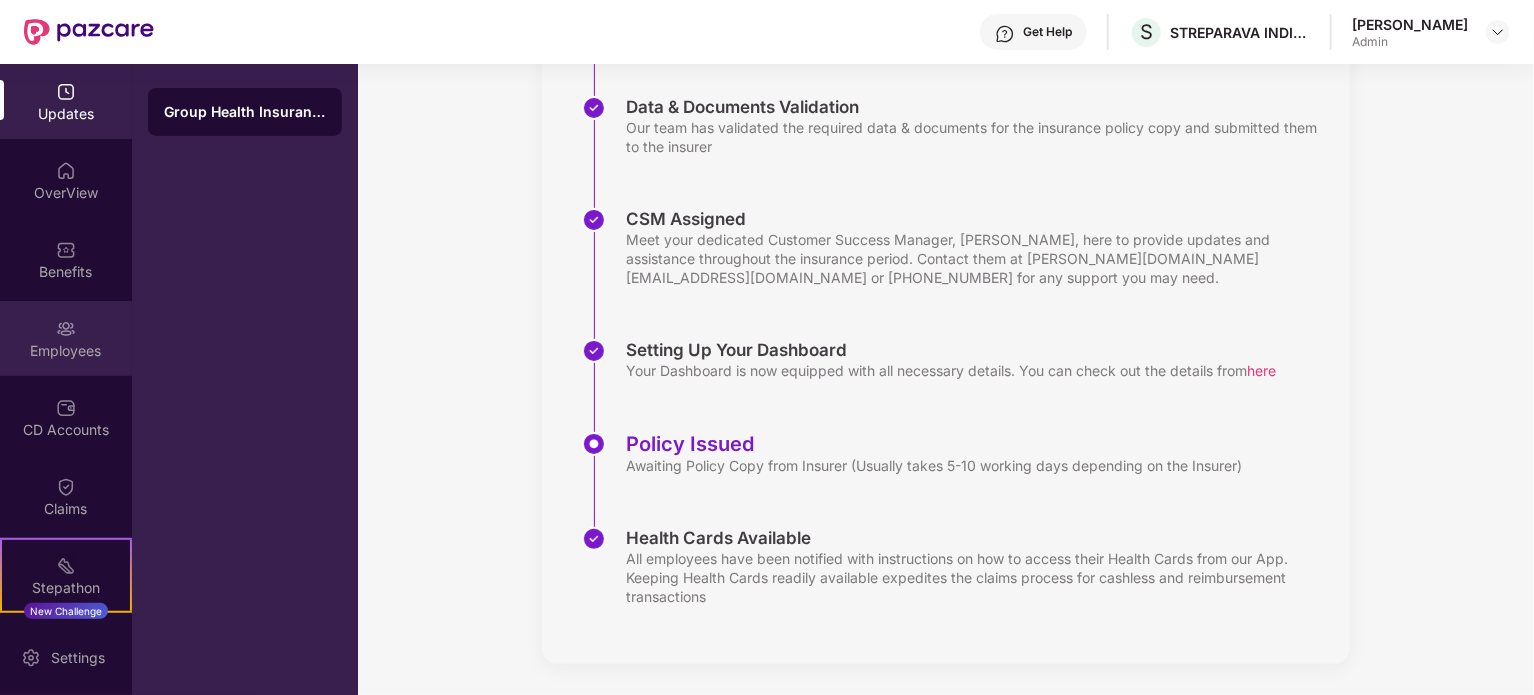 click on "Employees" at bounding box center [66, 351] 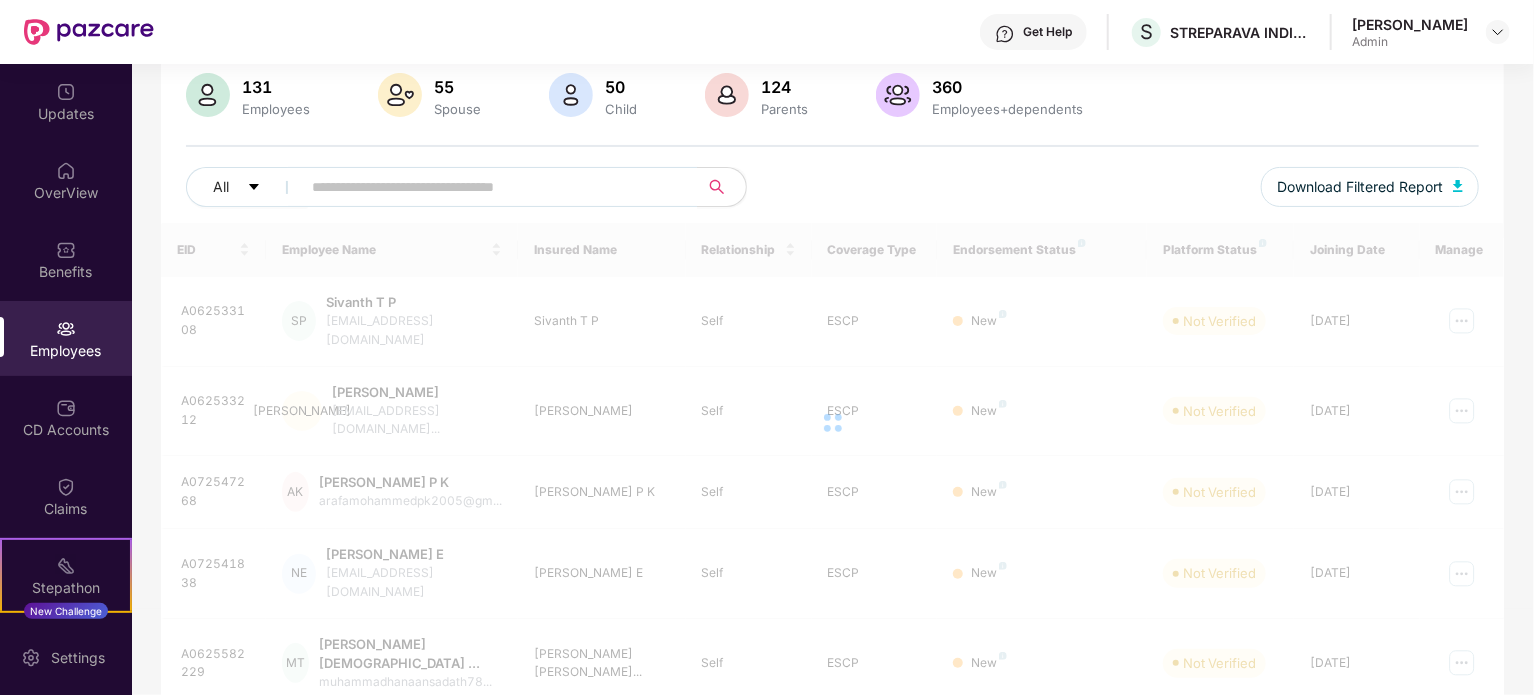 scroll, scrollTop: 548, scrollLeft: 0, axis: vertical 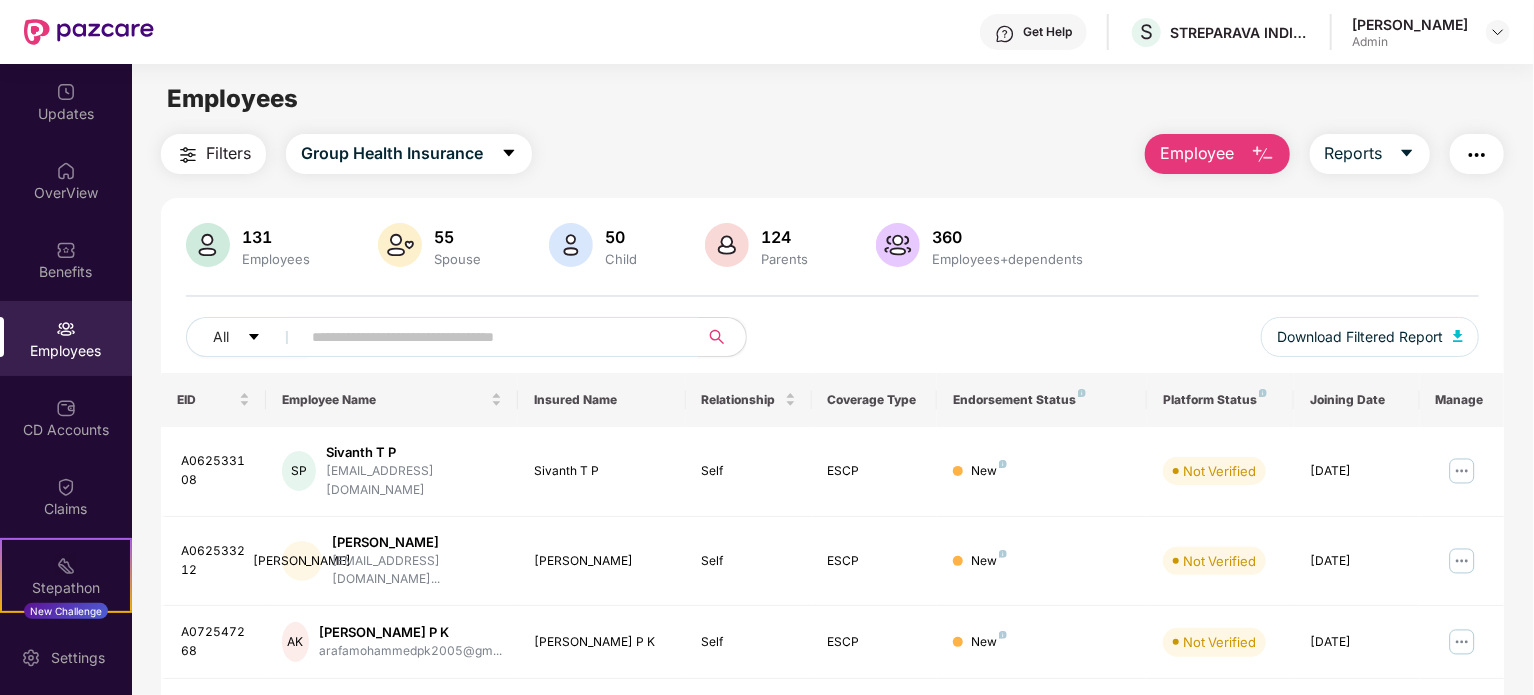 click at bounding box center (491, 337) 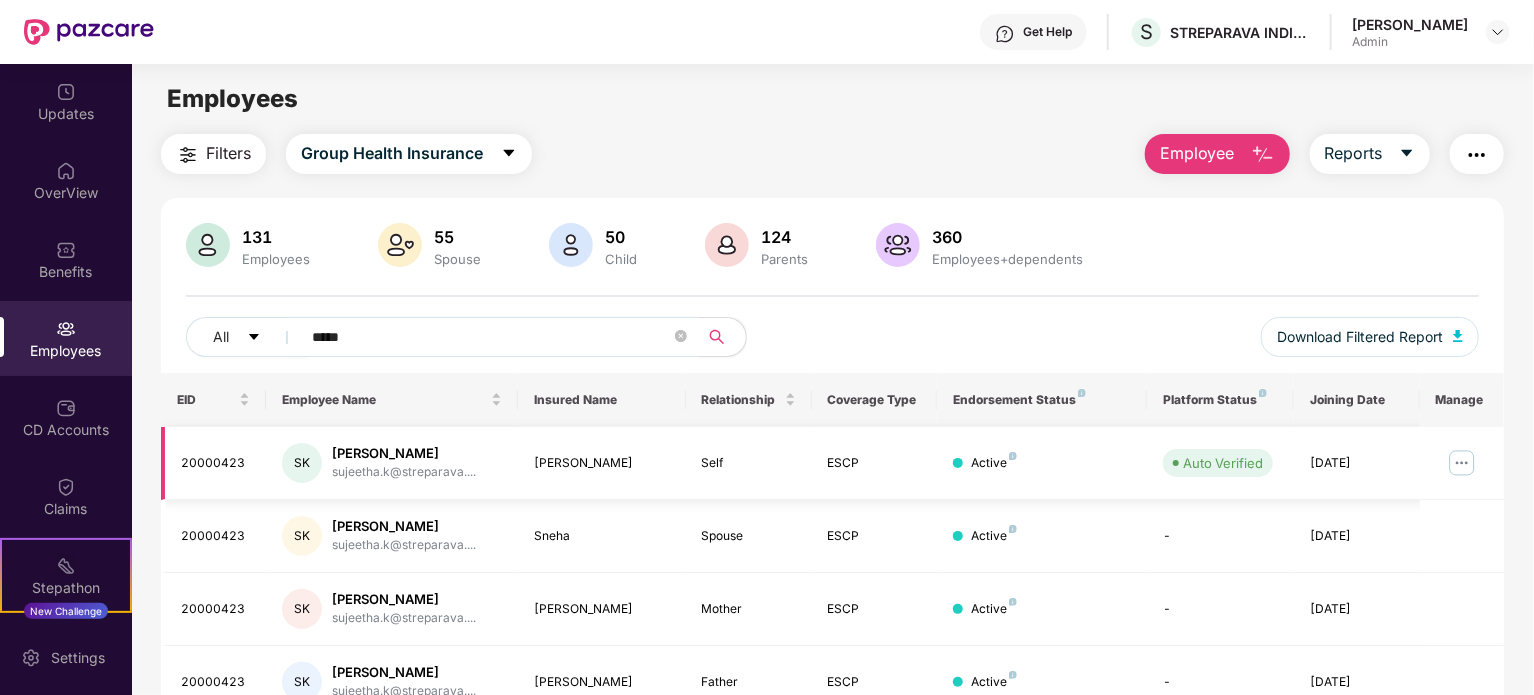 type on "*****" 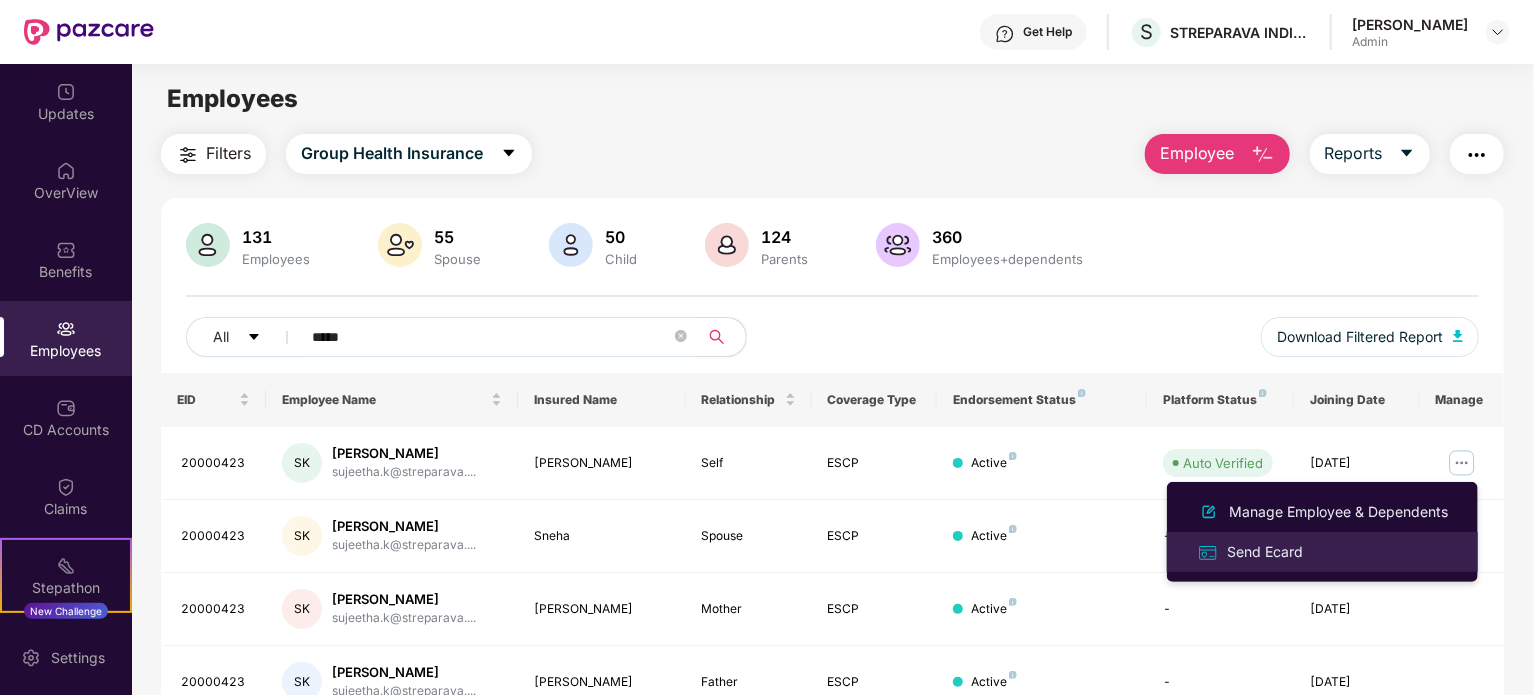 click on "Send Ecard" at bounding box center [1265, 552] 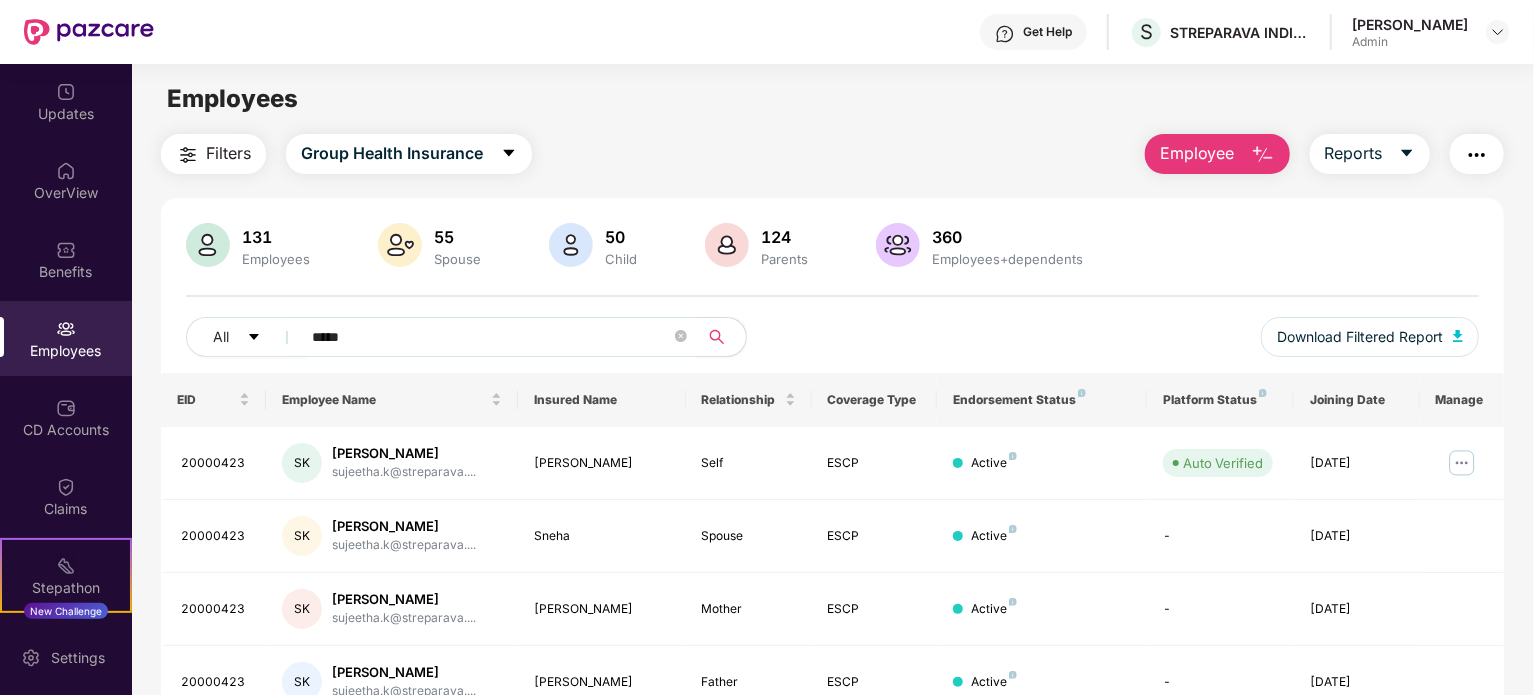 click at bounding box center (1477, 155) 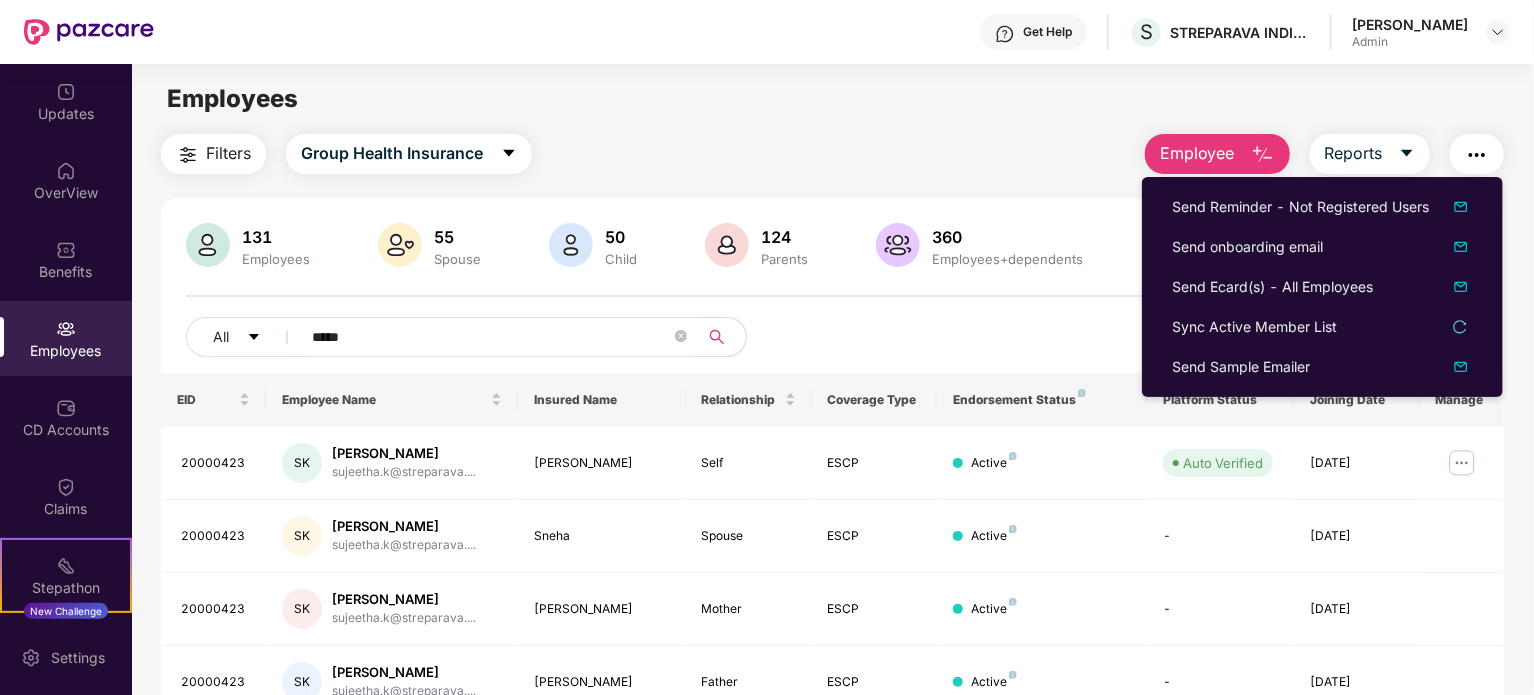 click at bounding box center (1477, 155) 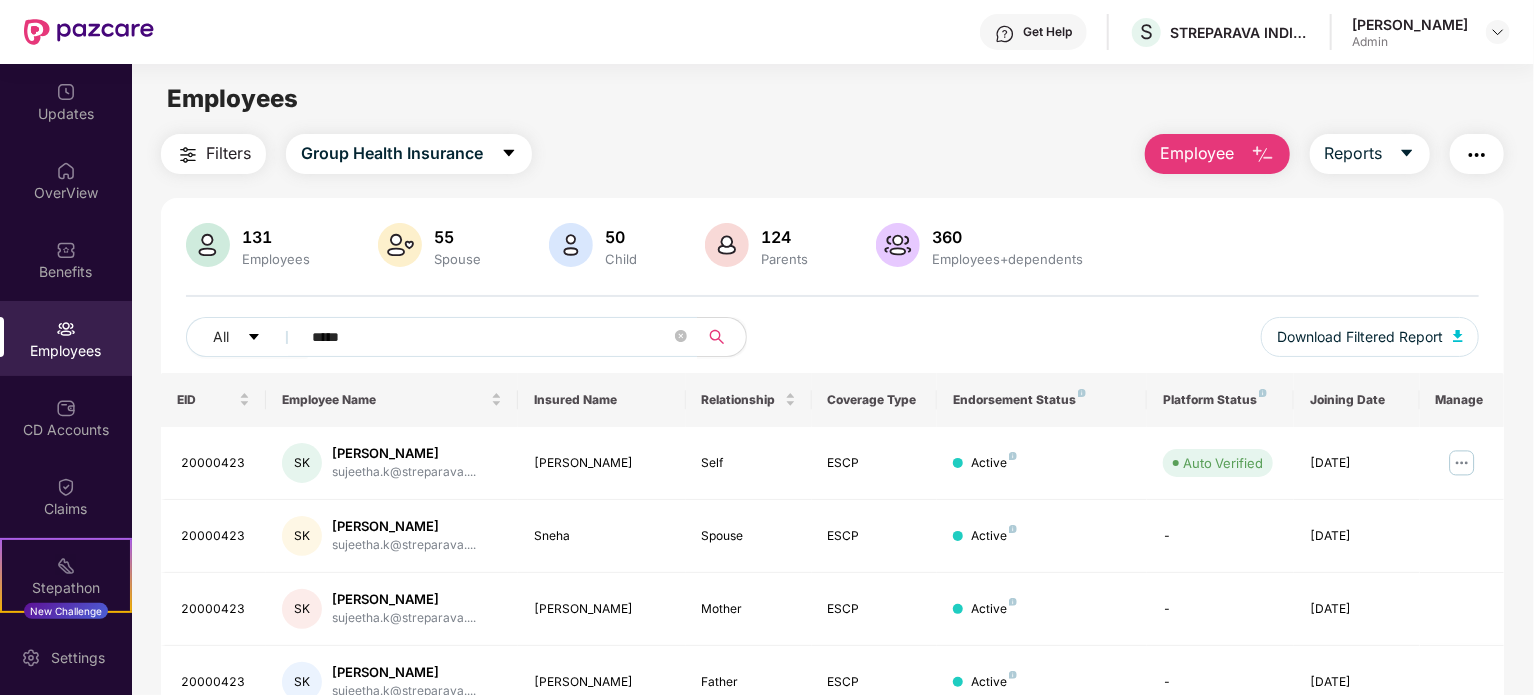 click on "Admin" at bounding box center [1410, 42] 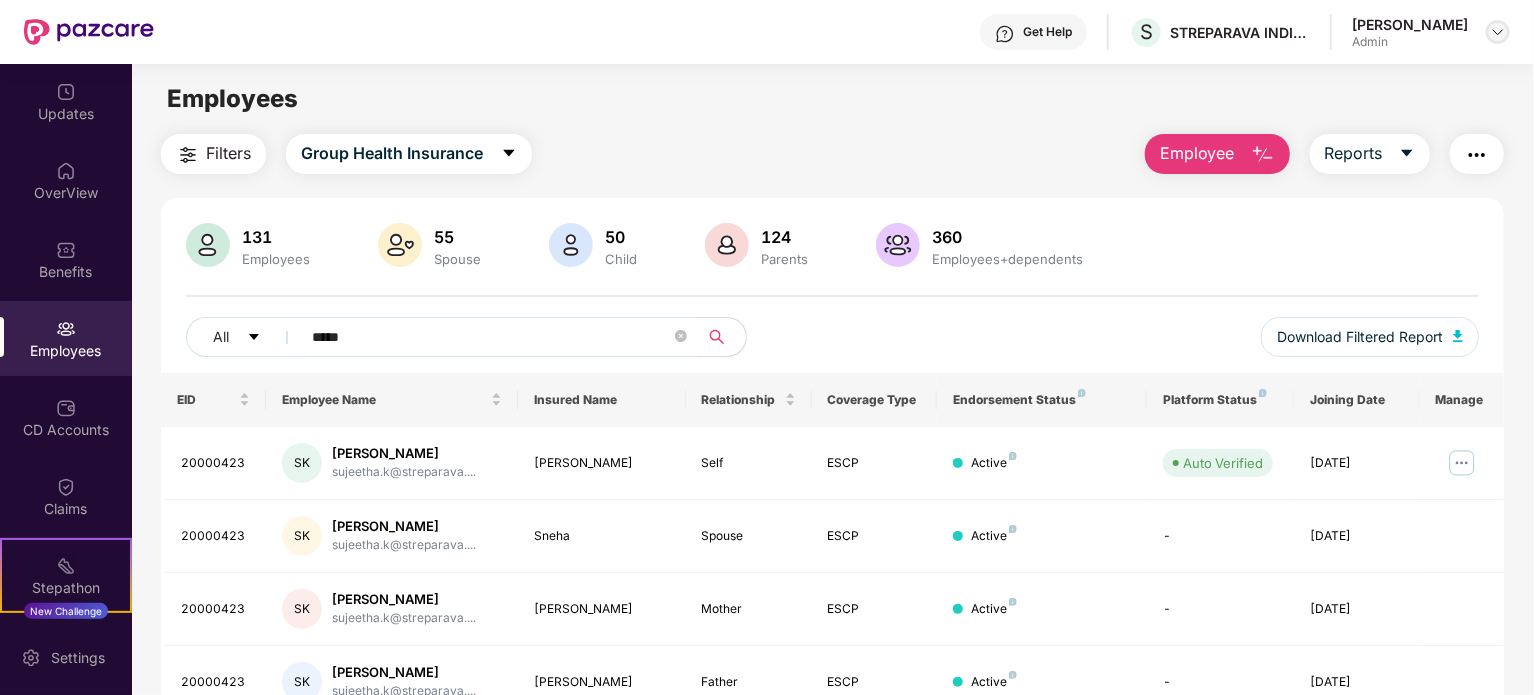 click at bounding box center [1498, 32] 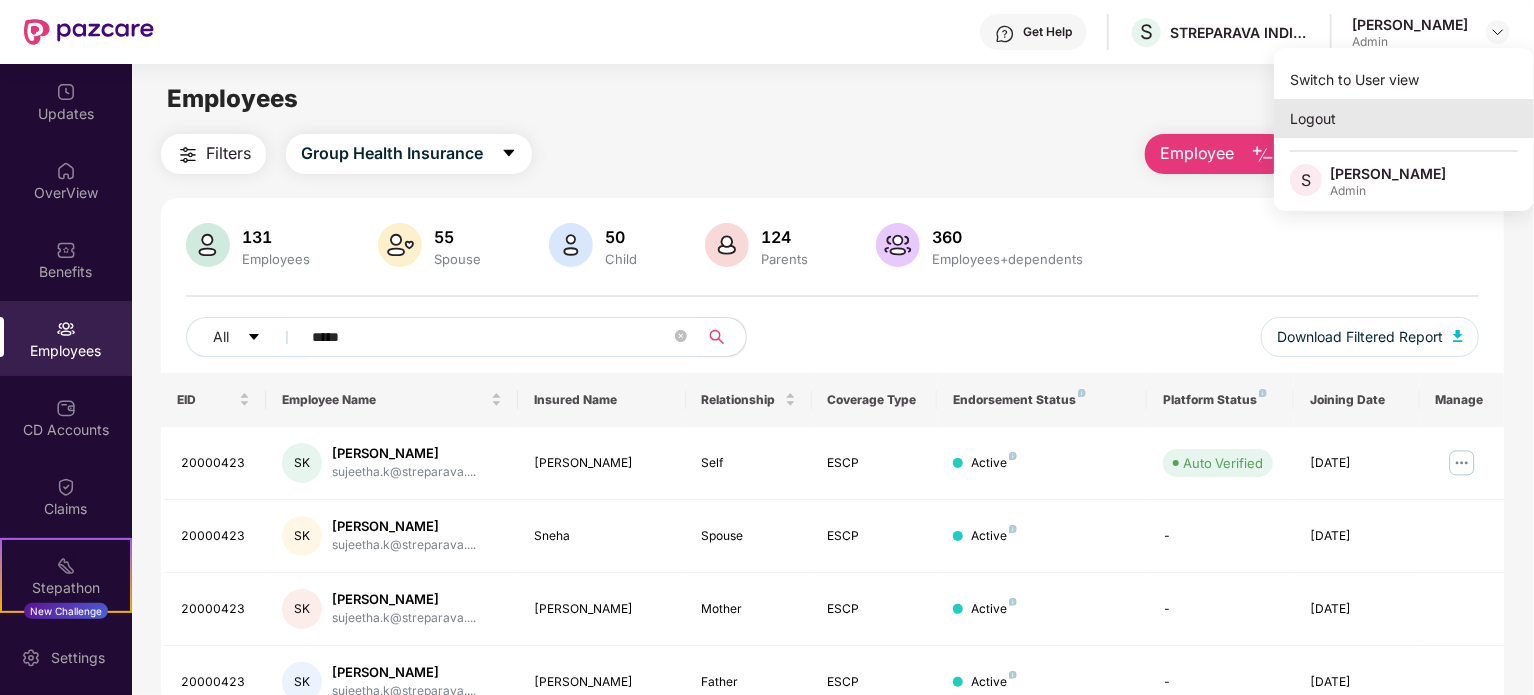 click on "Logout" at bounding box center (1404, 118) 